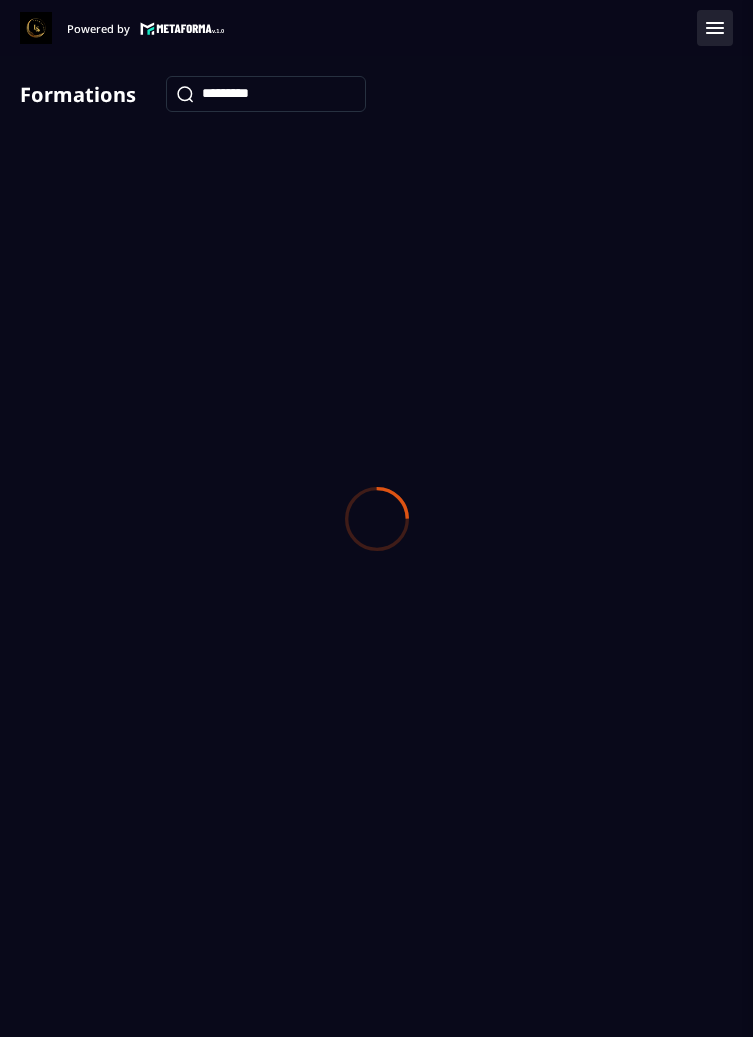 scroll, scrollTop: 0, scrollLeft: 0, axis: both 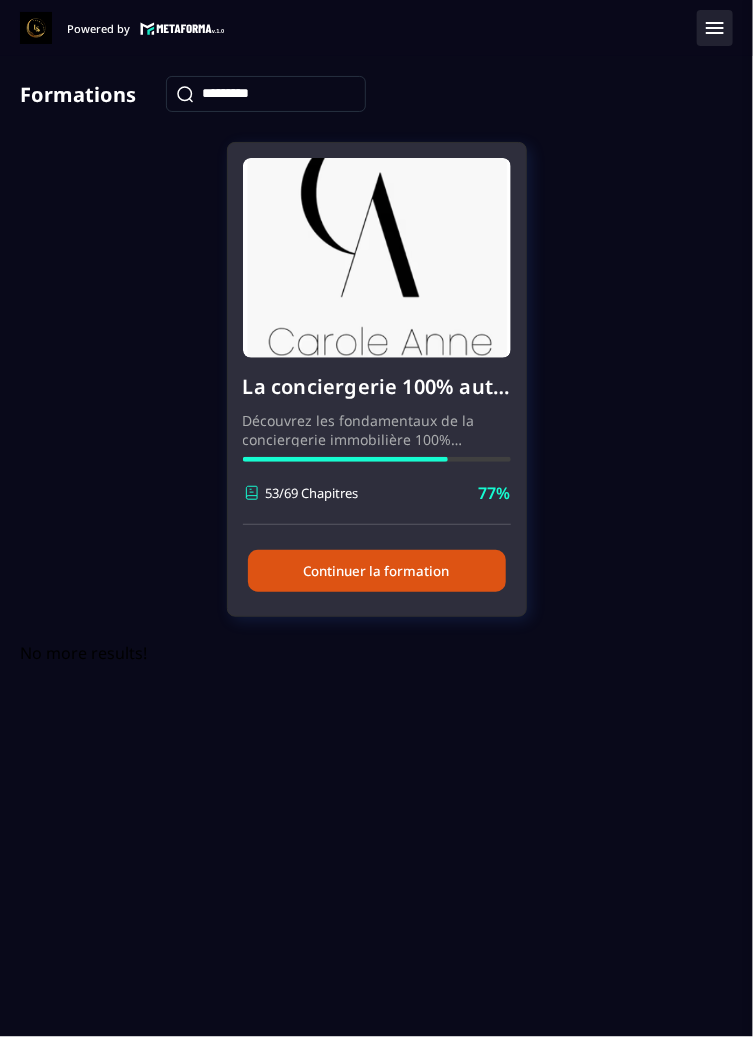 click on "Continuer la formation" at bounding box center [377, 571] 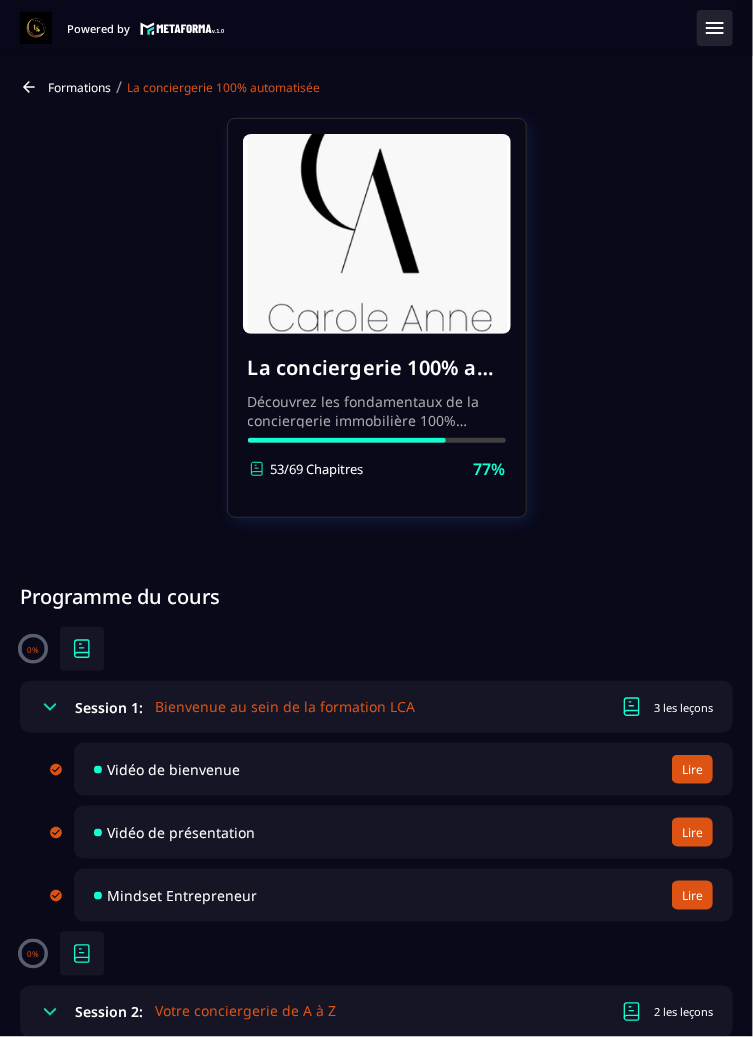 click 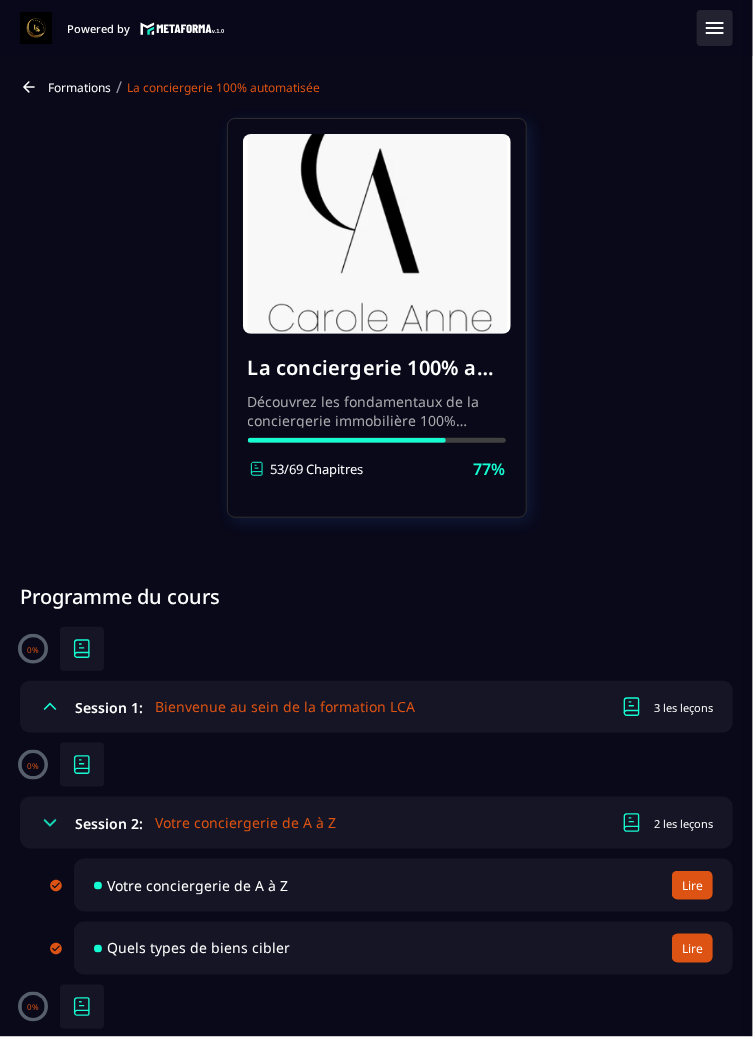 click 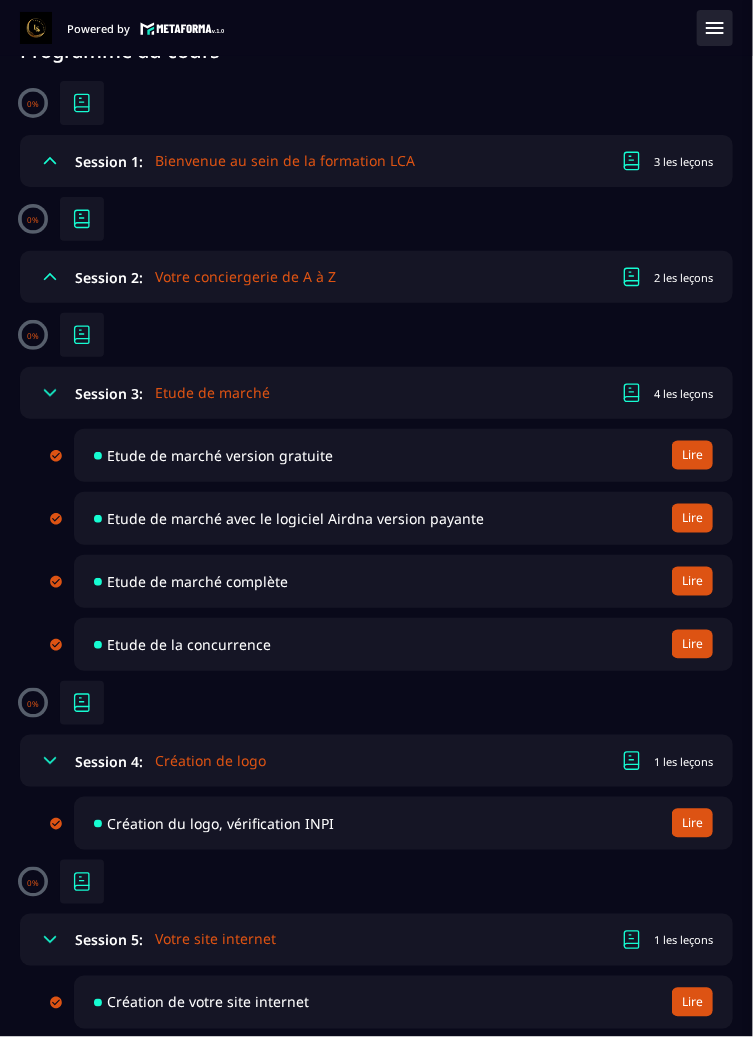 scroll, scrollTop: 583, scrollLeft: 0, axis: vertical 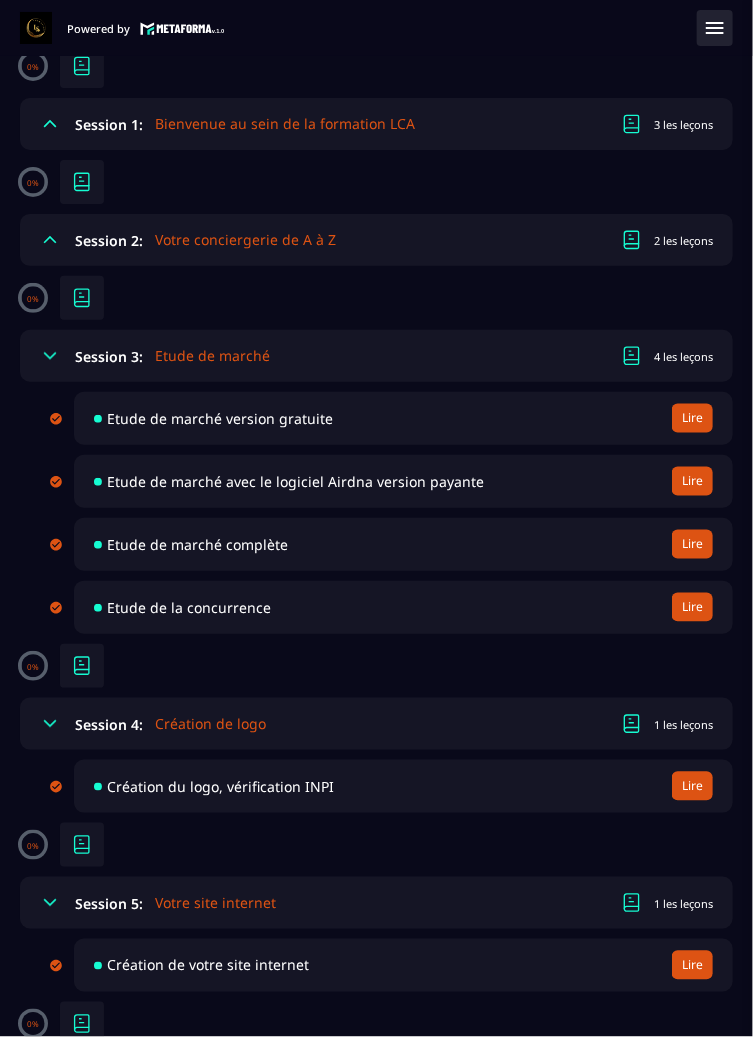 click 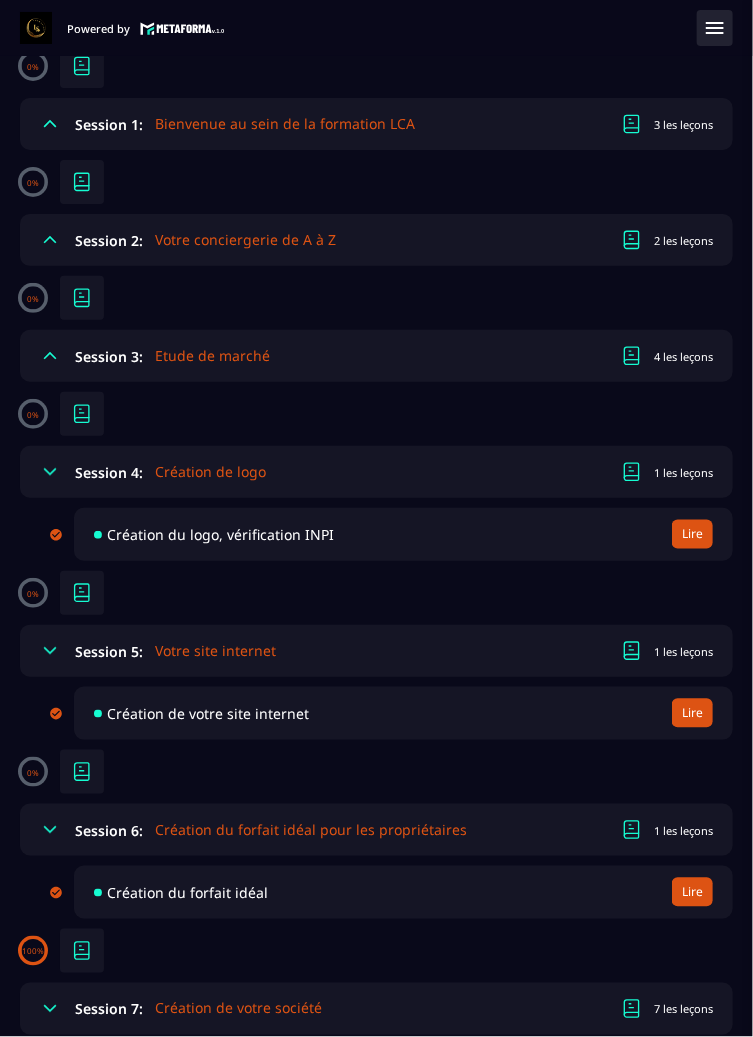 click 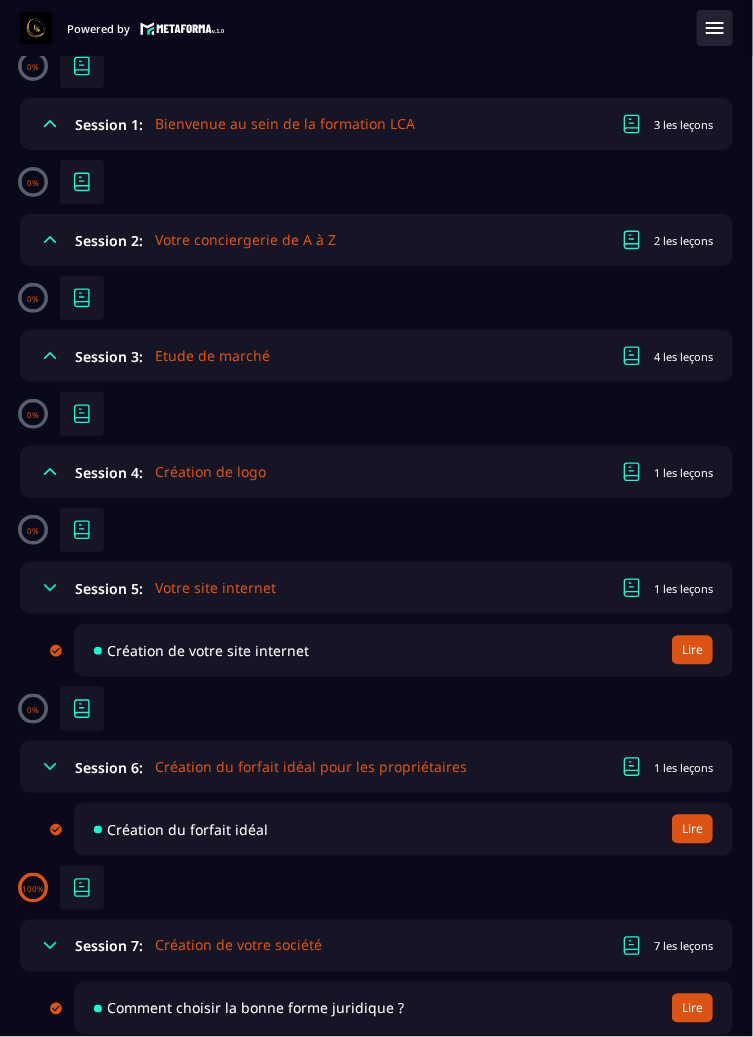 click 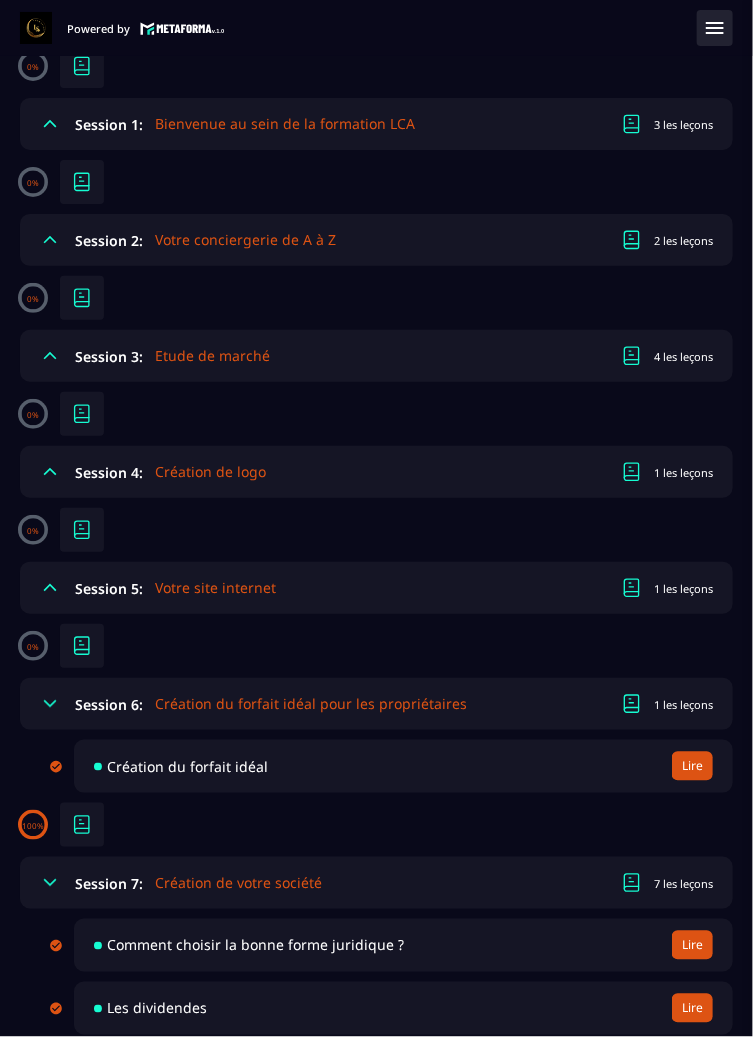 click on "Session 6:  Création du forfait idéal pour les propriétaires 1 les leçons" at bounding box center [376, 704] 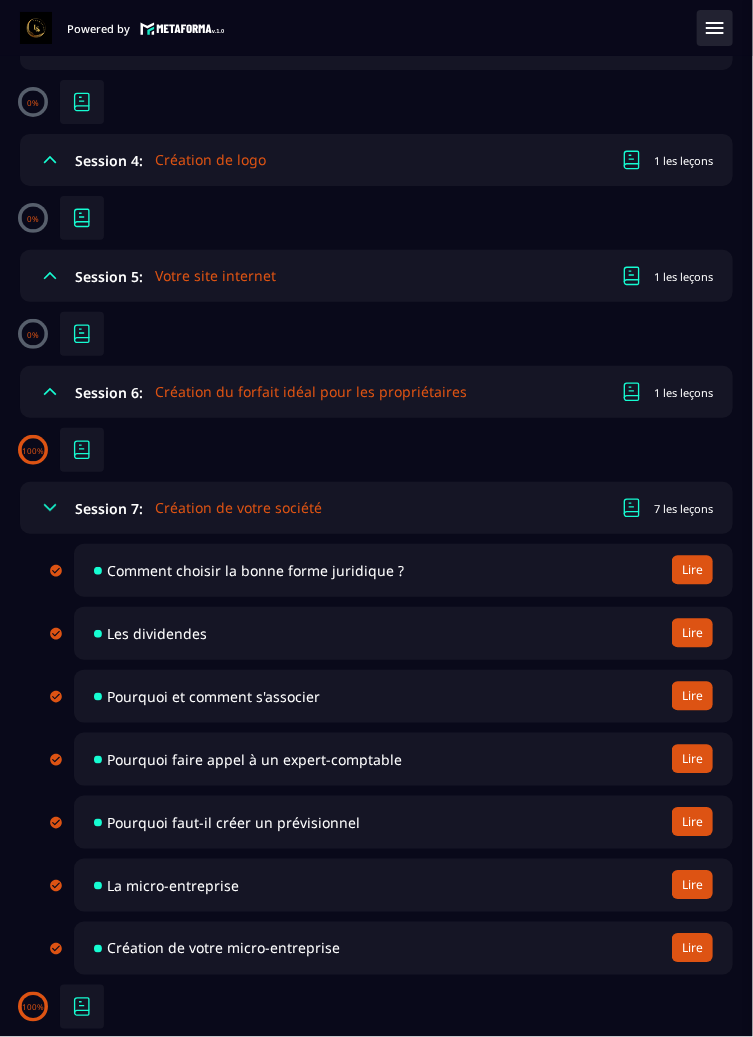 scroll, scrollTop: 900, scrollLeft: 0, axis: vertical 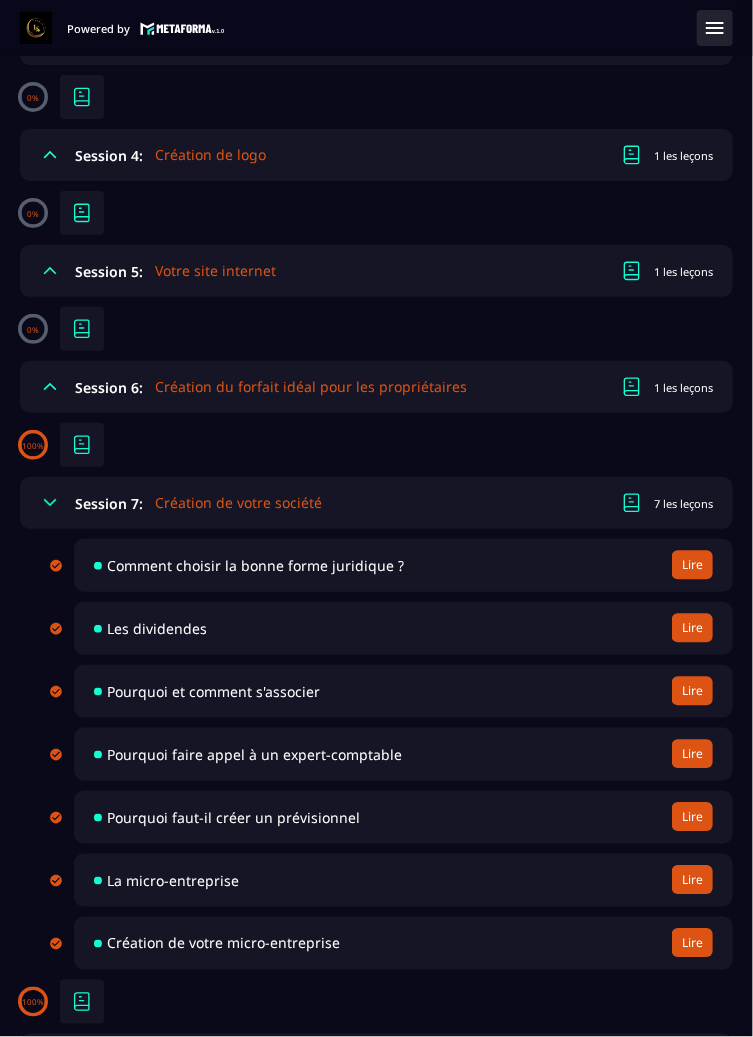 click on "Session 7:  Création de votre société 7 les leçons" at bounding box center [376, 503] 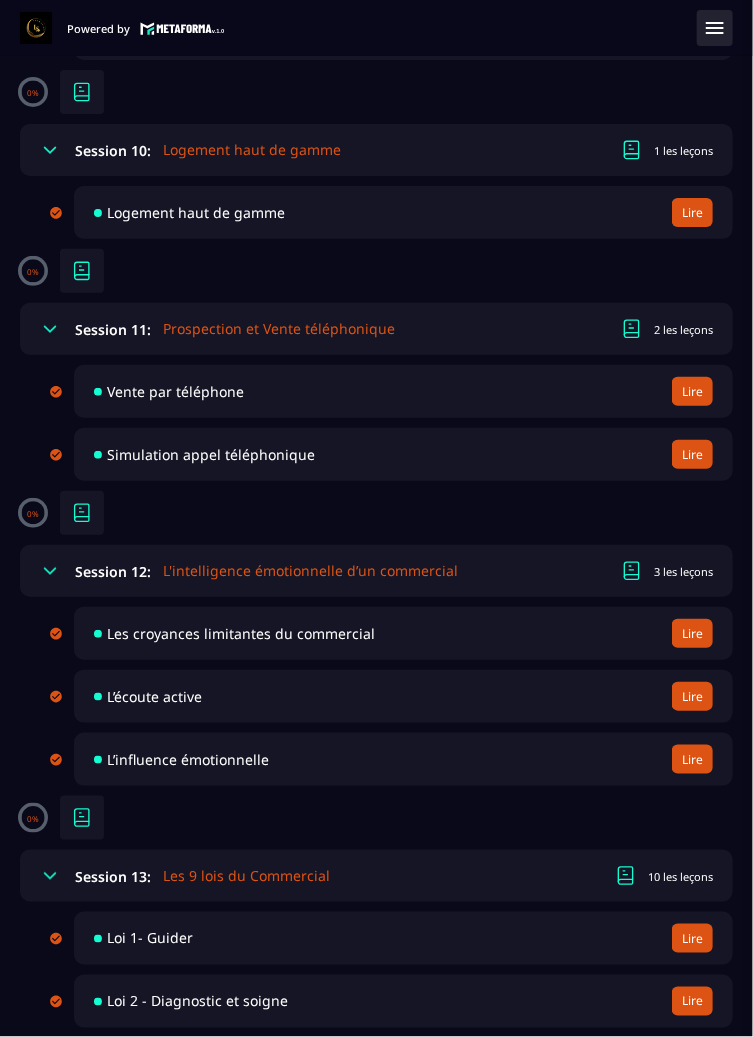 scroll, scrollTop: 1868, scrollLeft: 0, axis: vertical 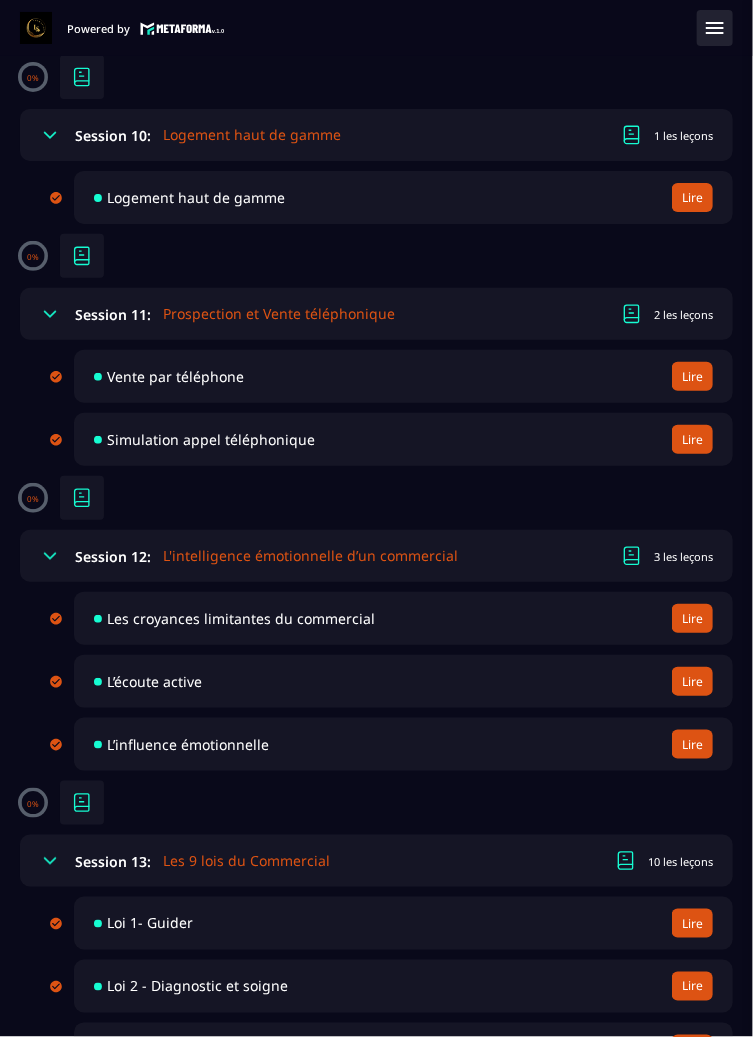 click 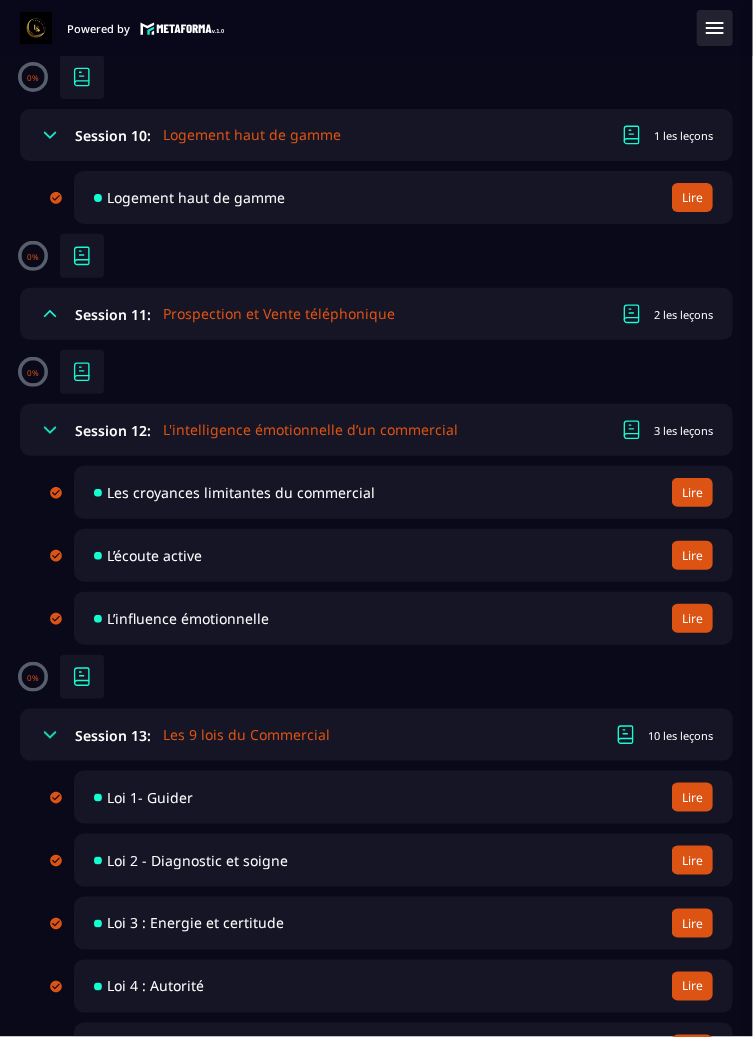 click 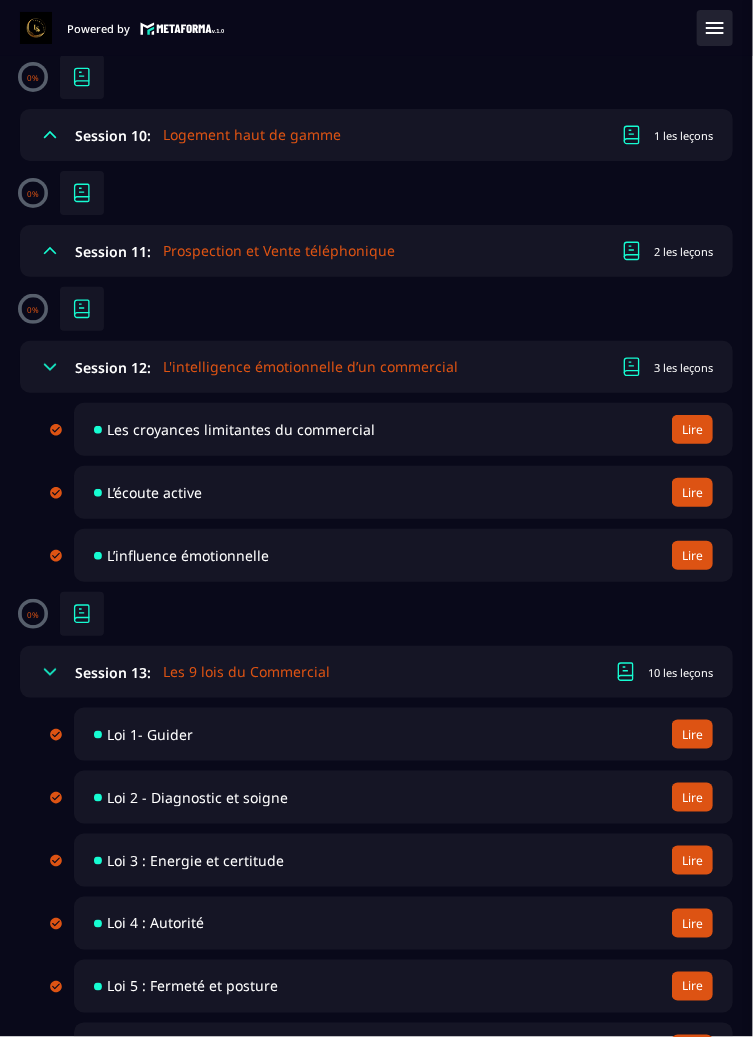 click 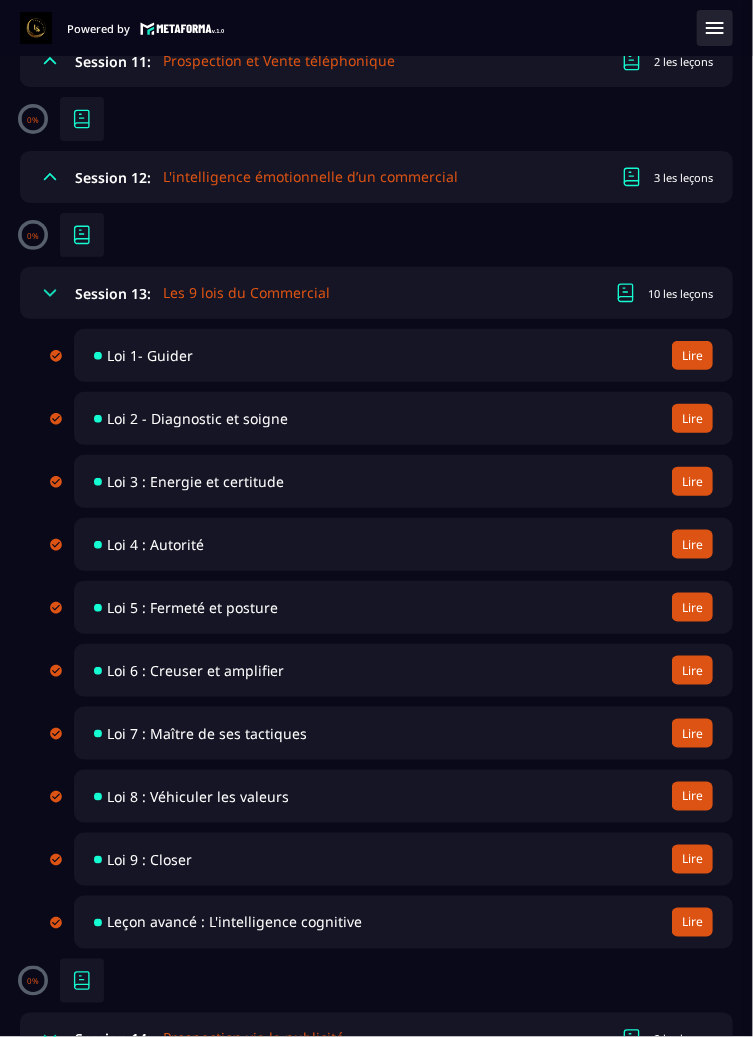 scroll, scrollTop: 2059, scrollLeft: 0, axis: vertical 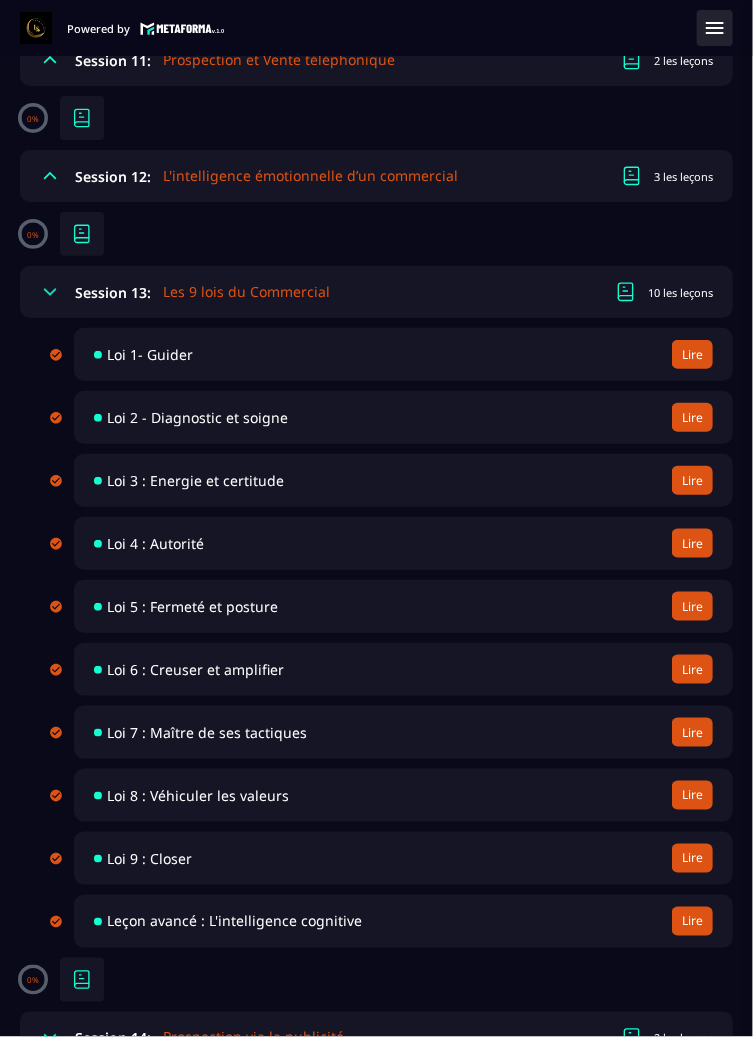 click 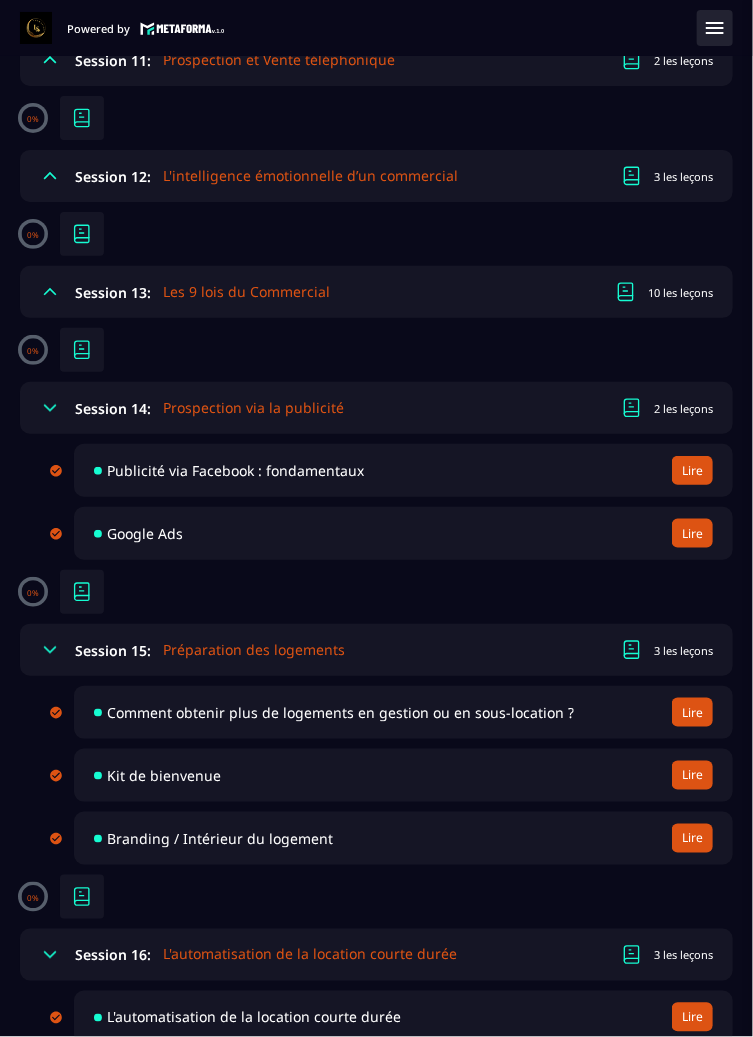 click 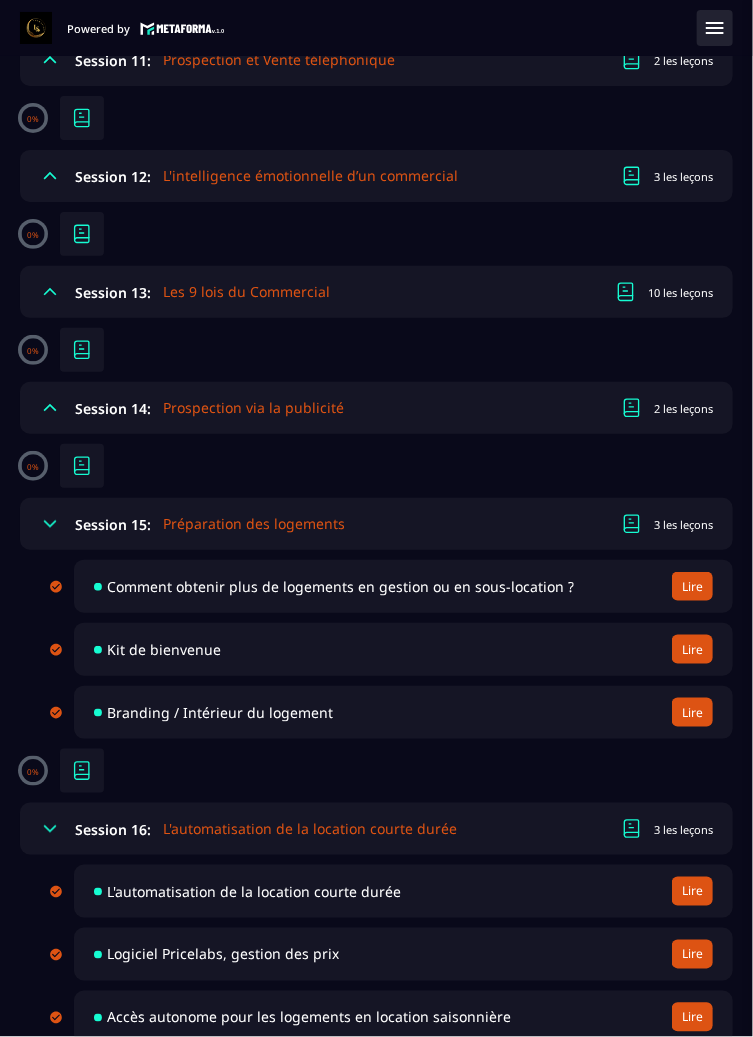 click 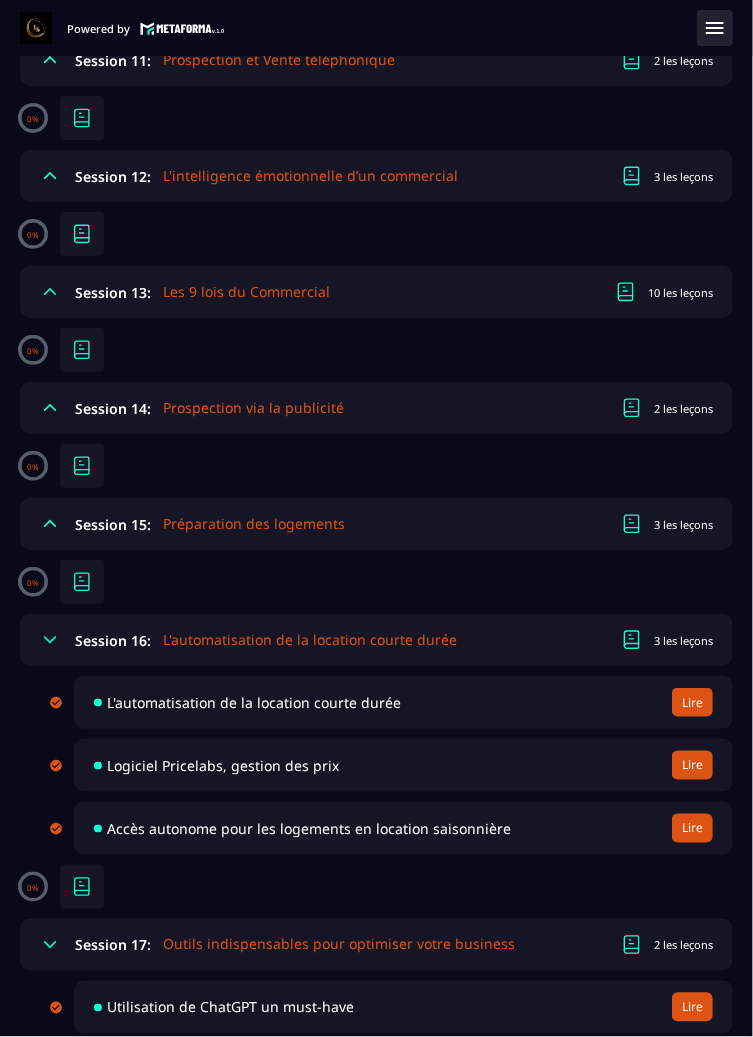 click 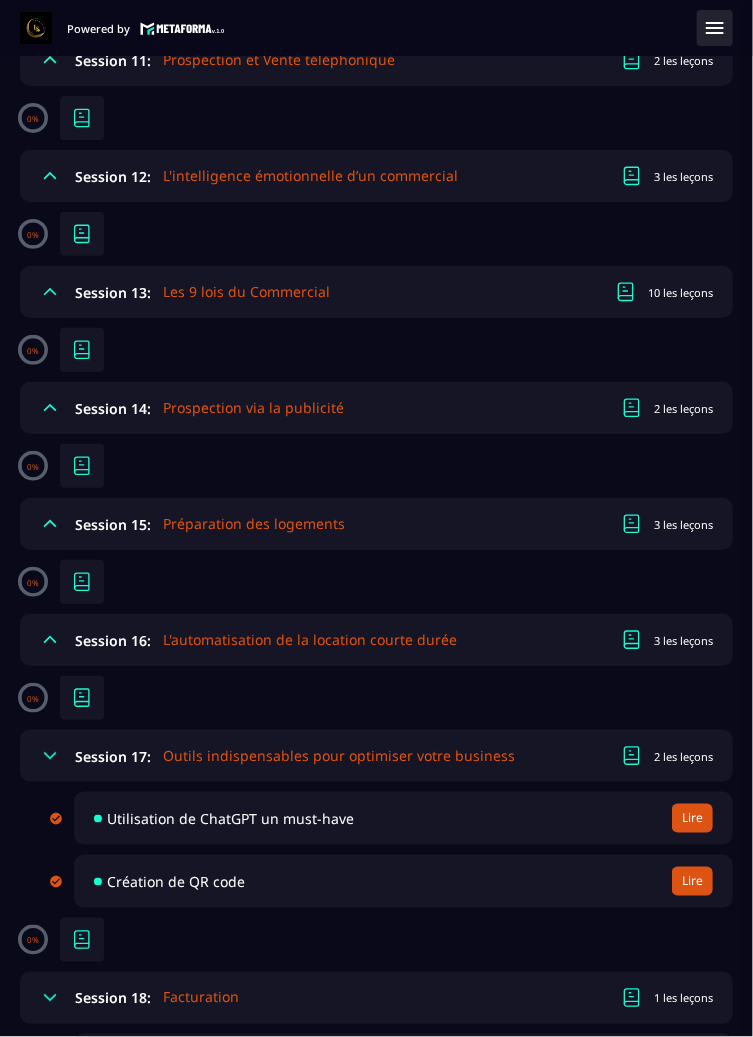 click 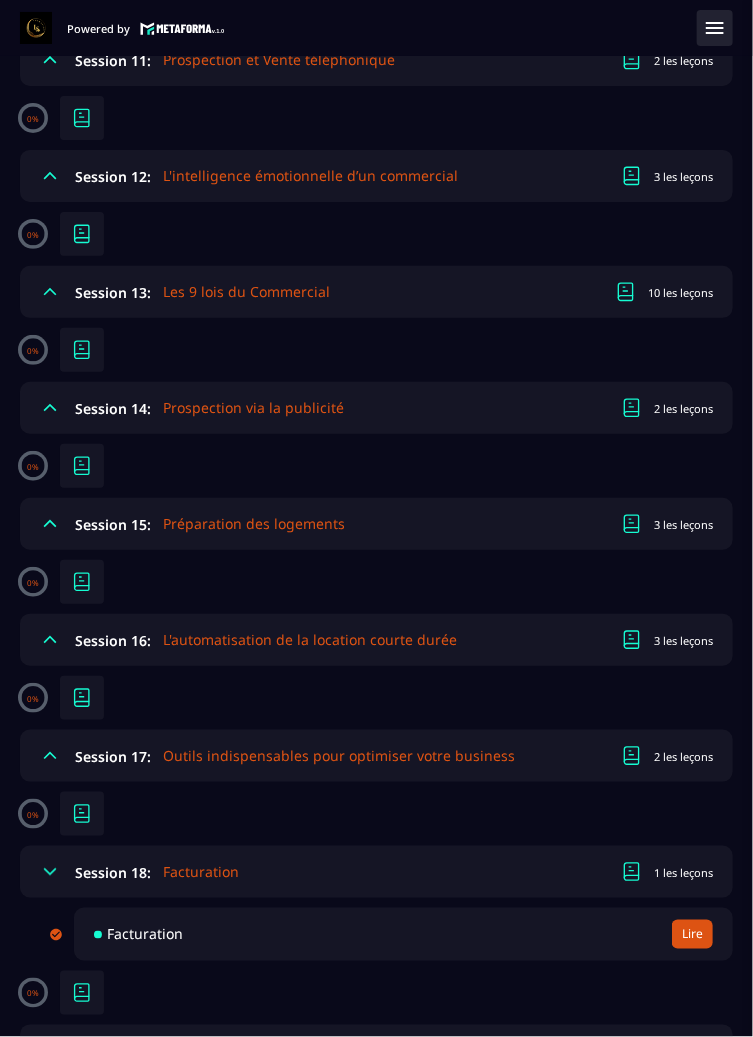 click 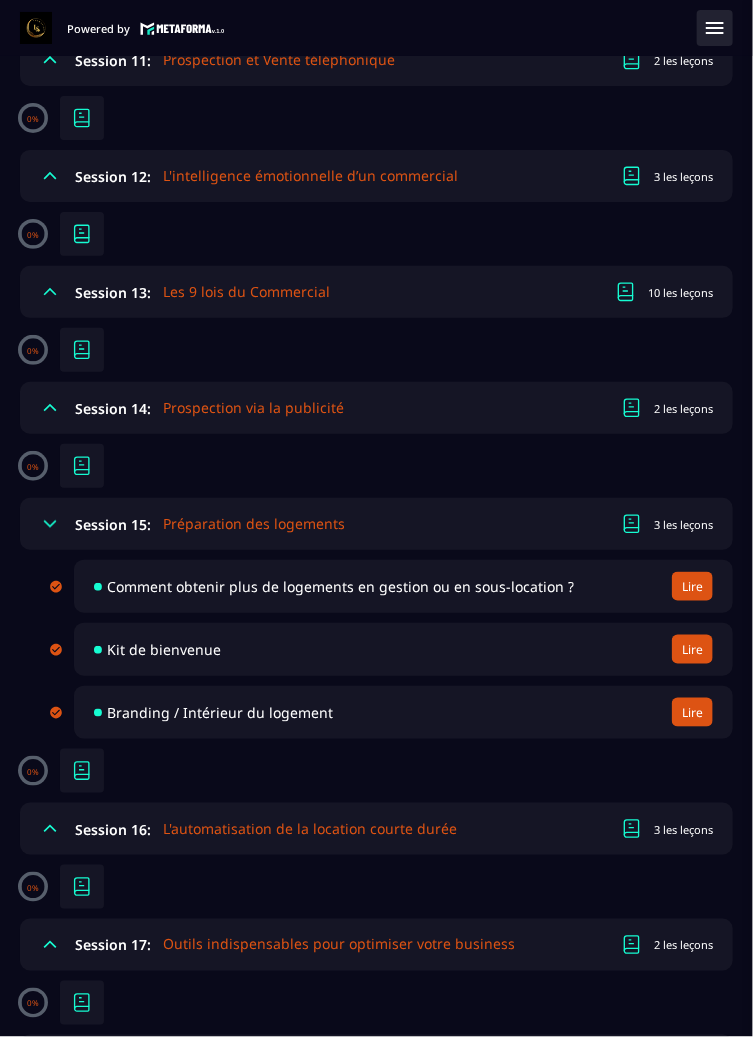 click 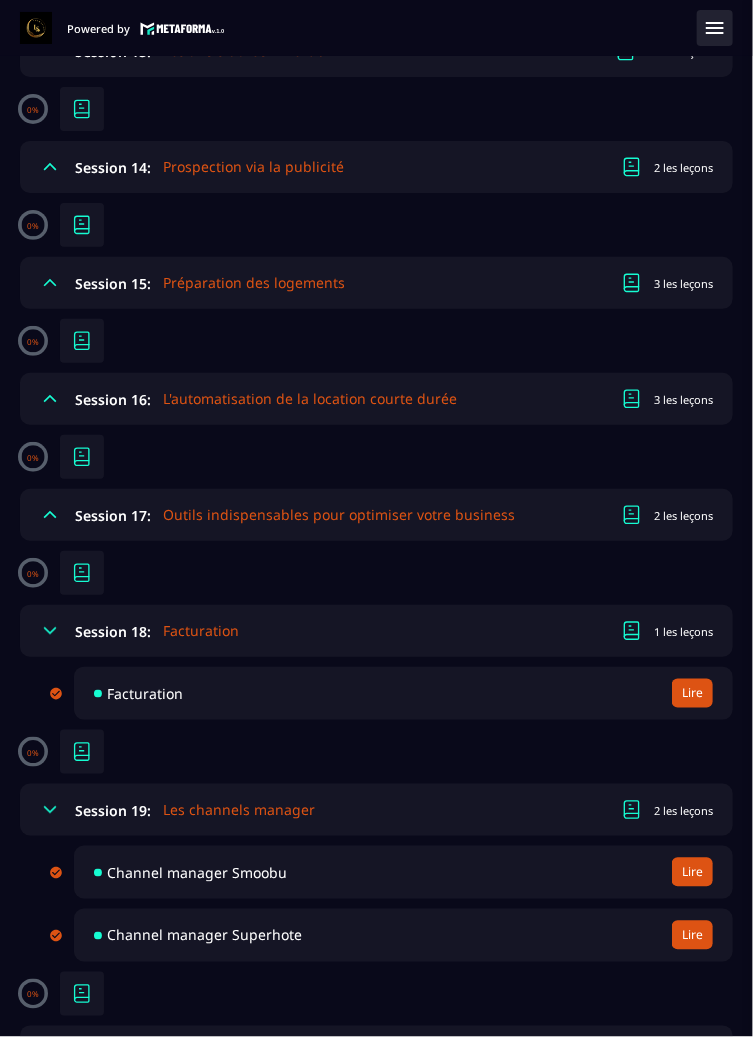 click on "Session 18:  Facturation 1 les leçons" at bounding box center (376, 631) 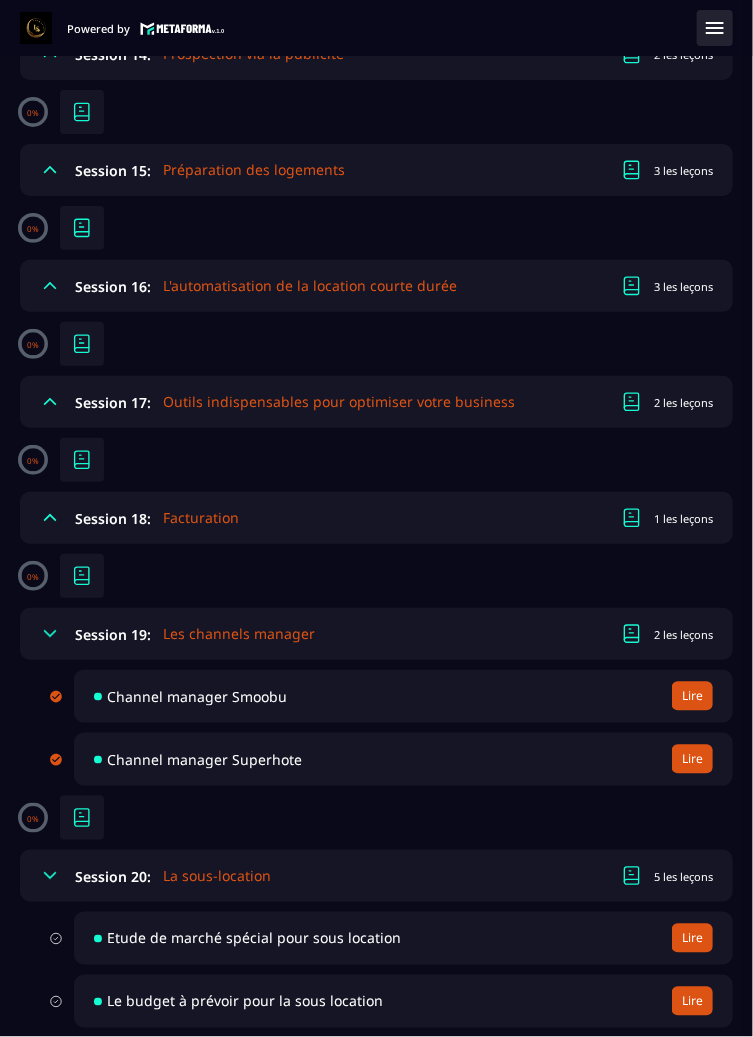 scroll, scrollTop: 2415, scrollLeft: 0, axis: vertical 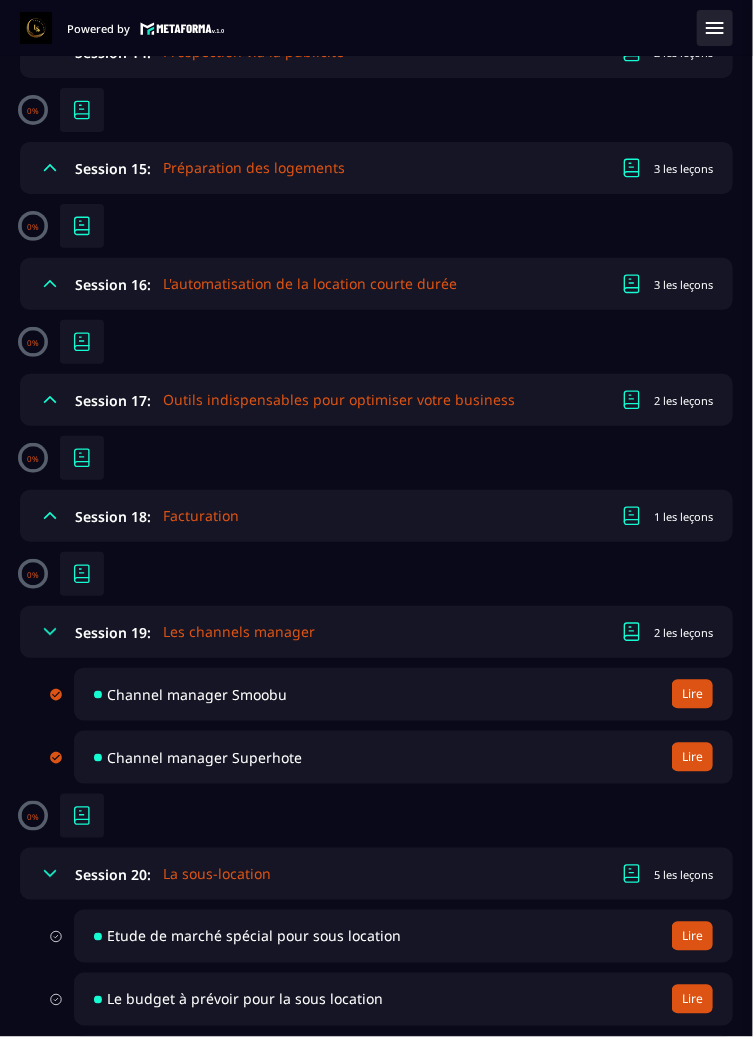 click on "Session 19:  Les channels manager 2 les leçons" at bounding box center [376, 632] 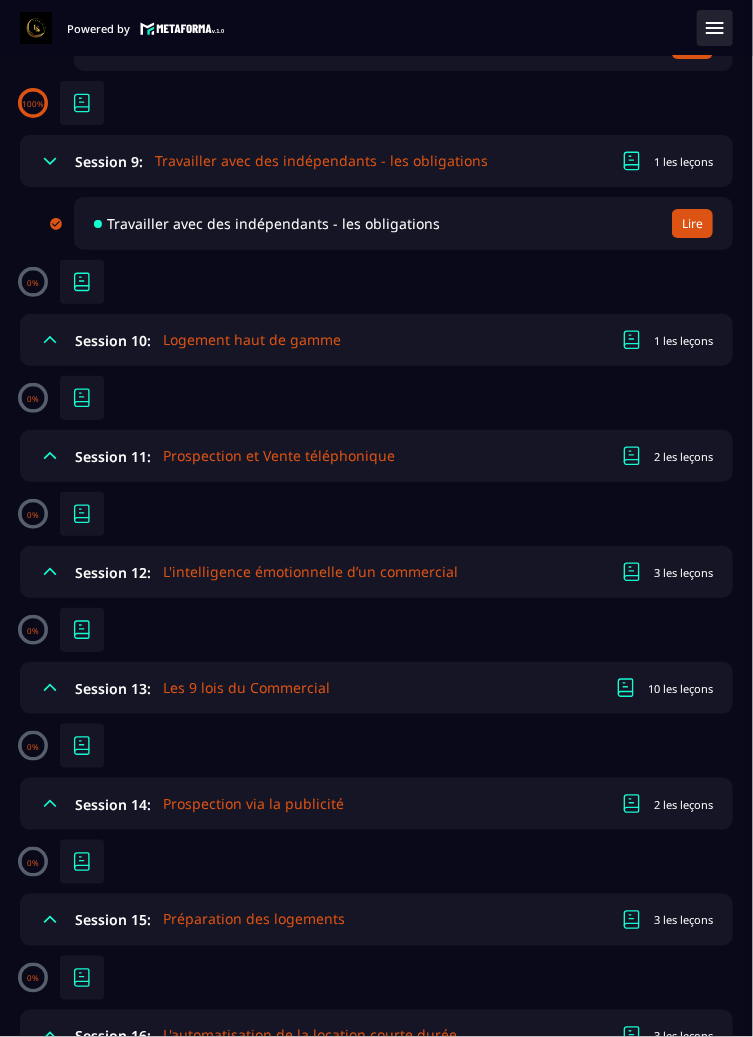 scroll, scrollTop: 1653, scrollLeft: 0, axis: vertical 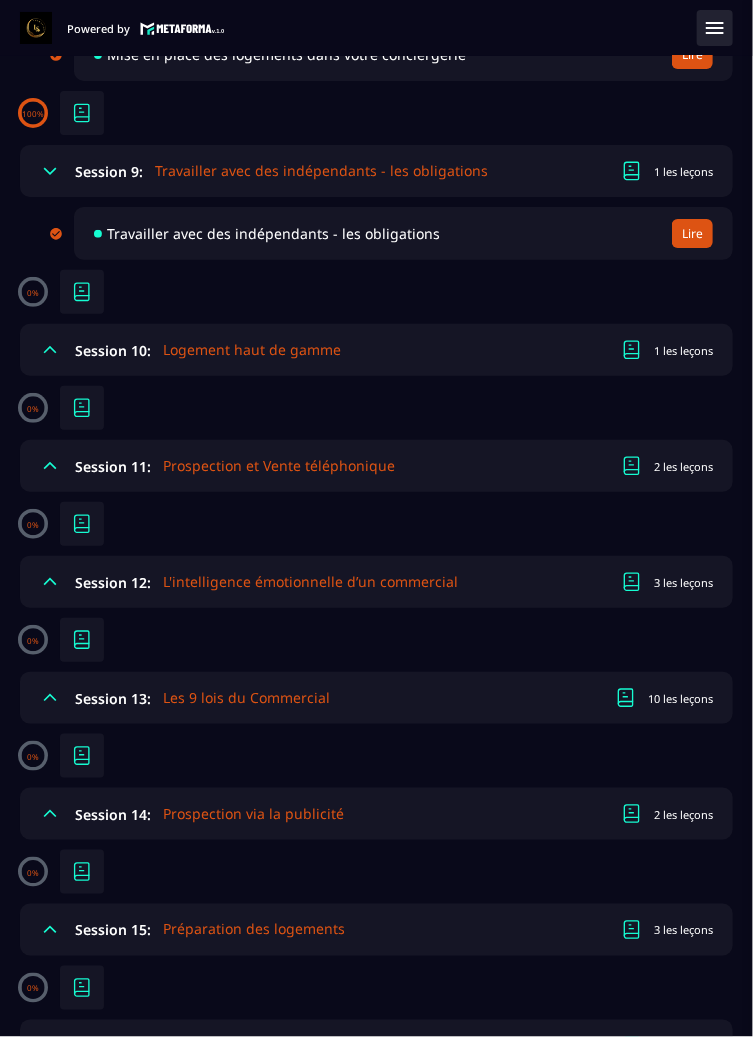 click on "Travailler avec des indépendants - les obligations" at bounding box center (273, 233) 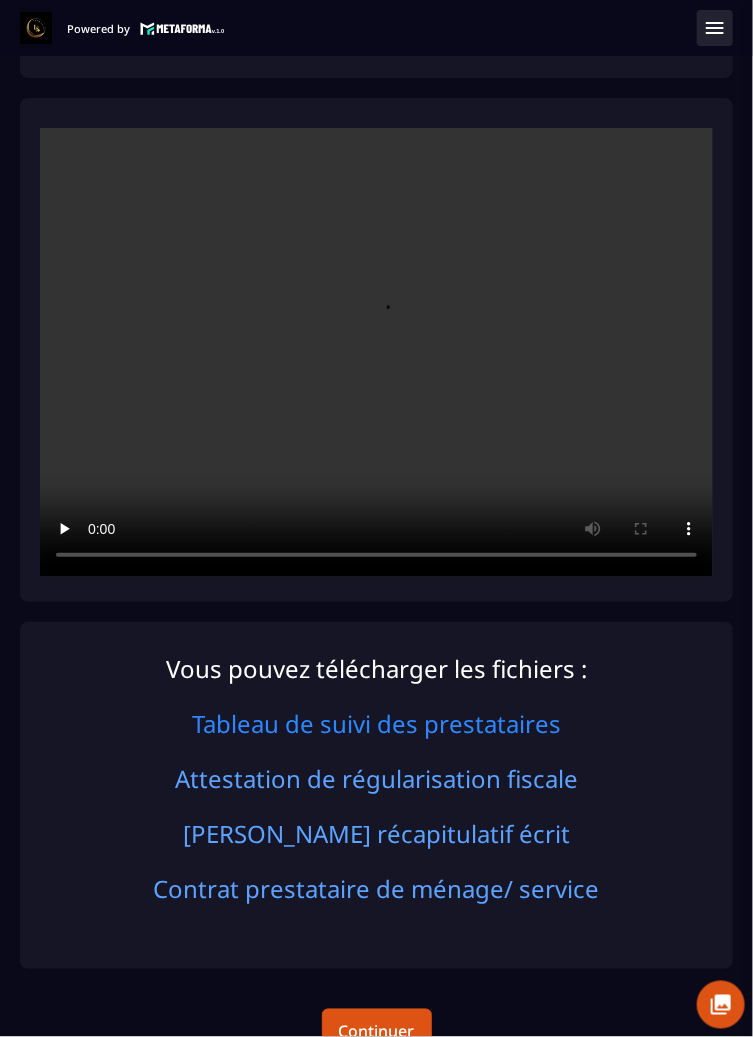 scroll, scrollTop: 220, scrollLeft: 0, axis: vertical 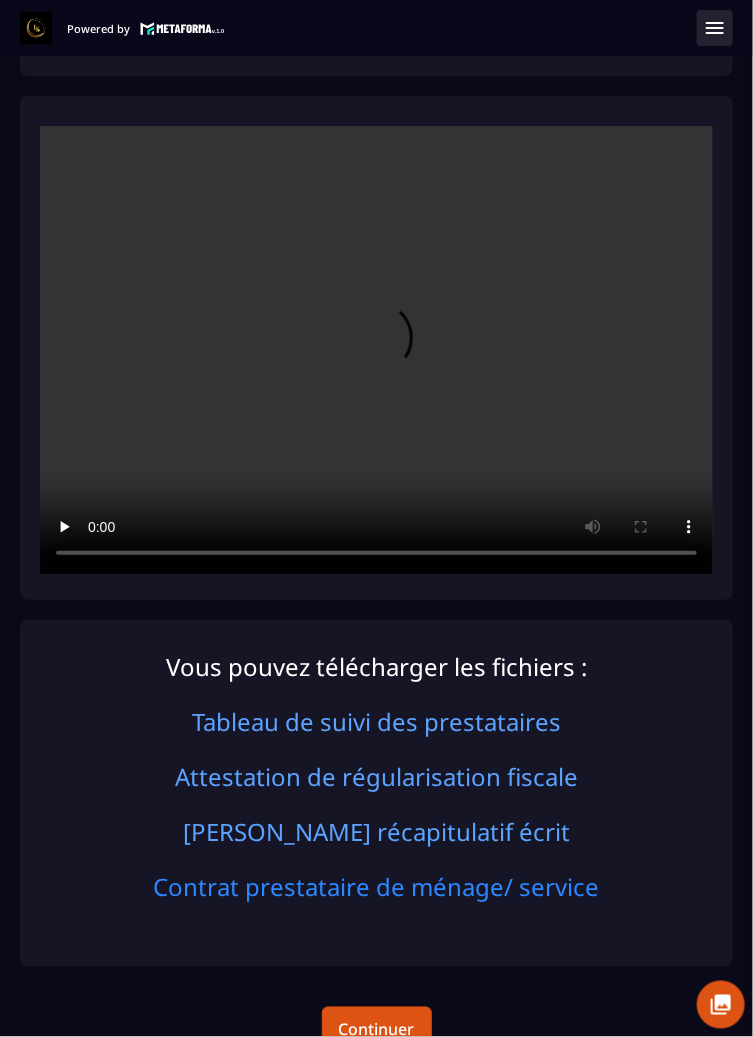 click on "Contrat prestataire de ménage/ service" at bounding box center [377, 886] 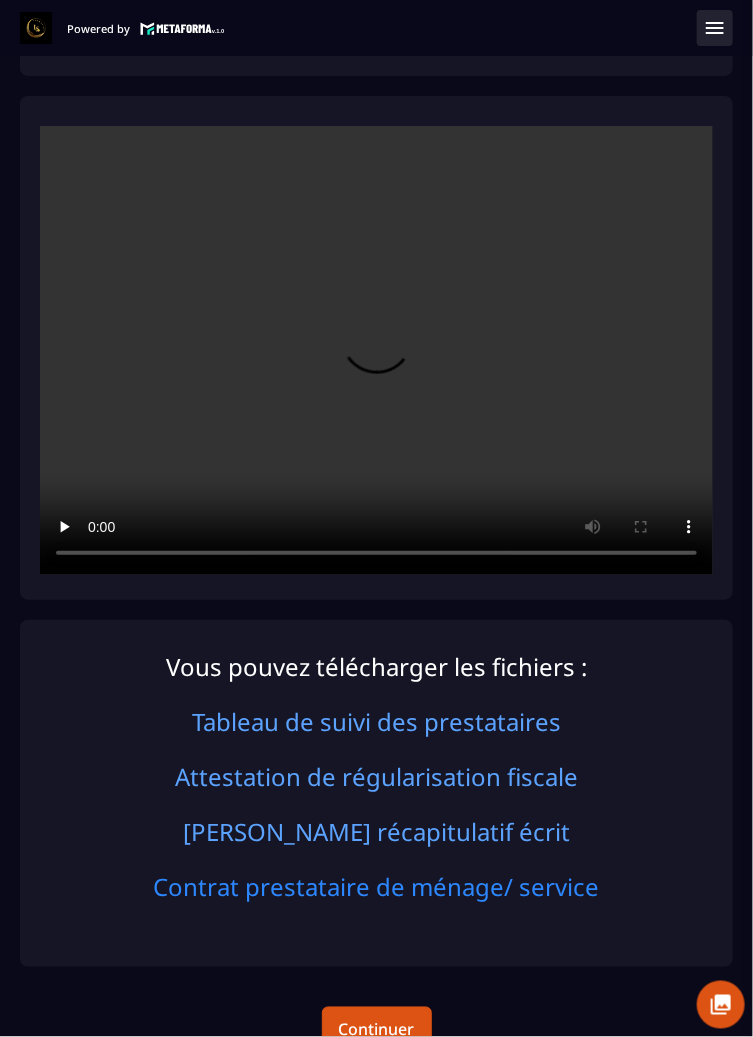 click on "Contrat prestataire de ménage/ service" at bounding box center [377, 886] 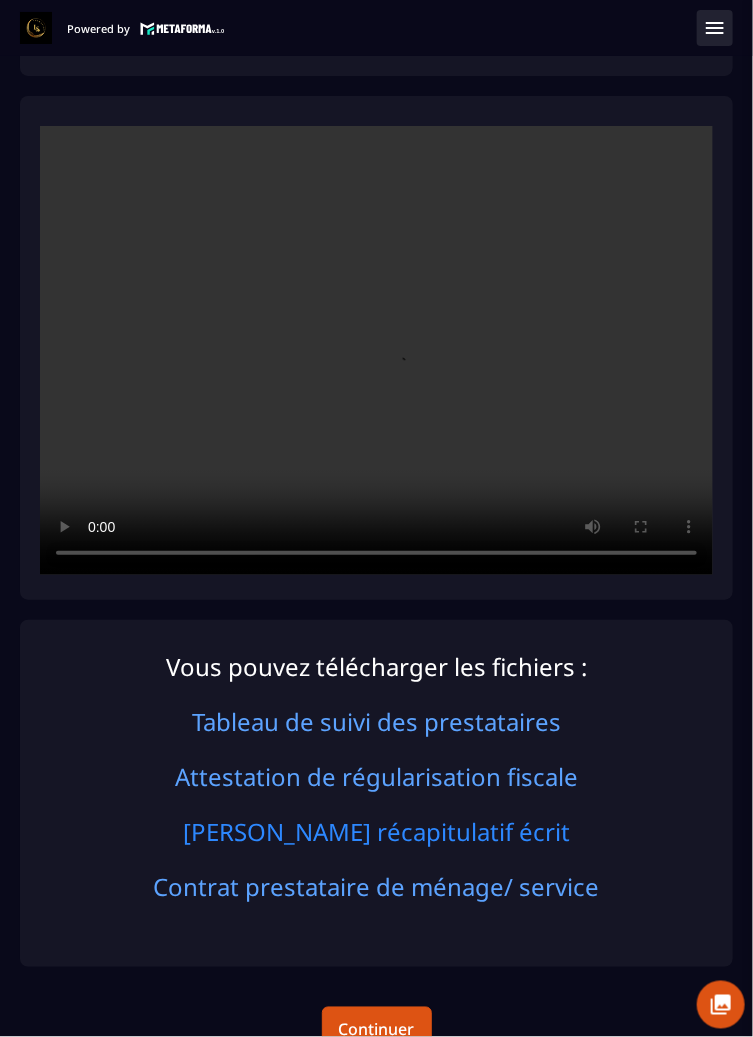 click on "[PERSON_NAME] récapitulatif écrit" at bounding box center [376, 831] 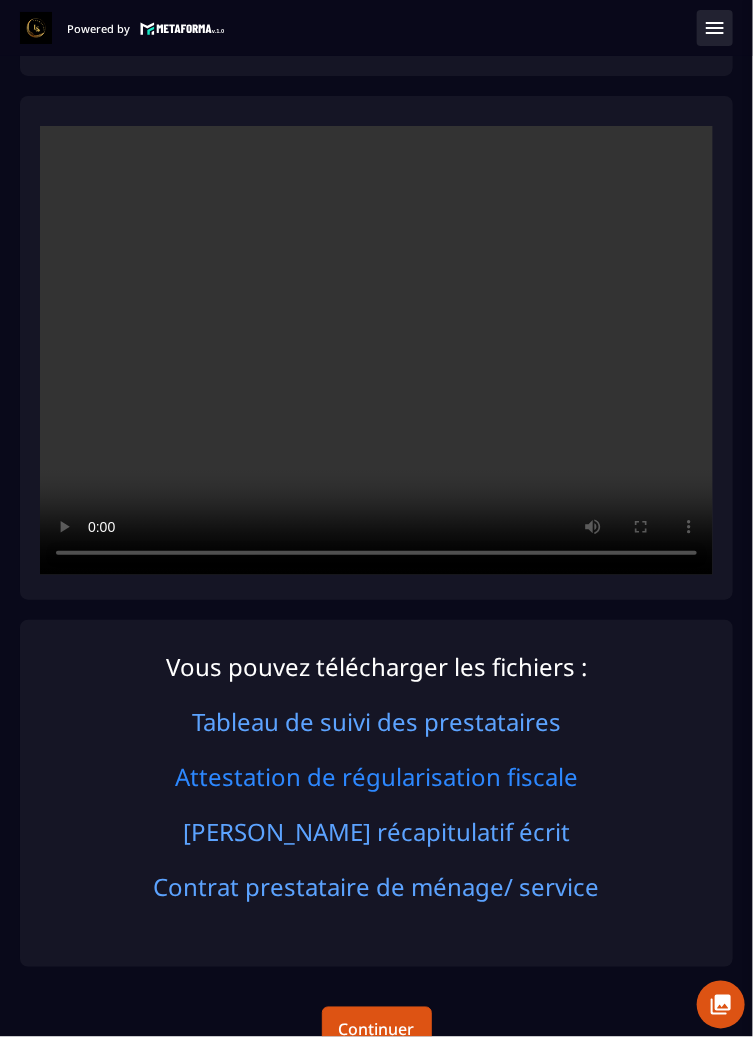click on "Attestation de régularisation fiscale" at bounding box center (376, 776) 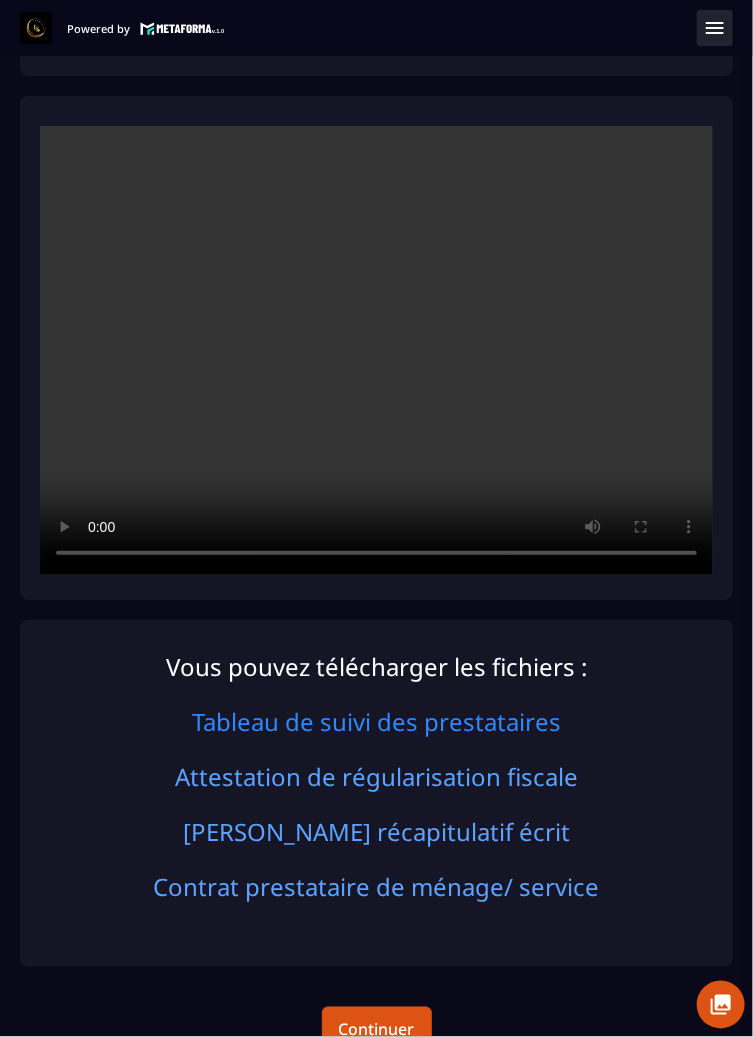 click on "Tableau de suivi des prestataires" at bounding box center (376, 721) 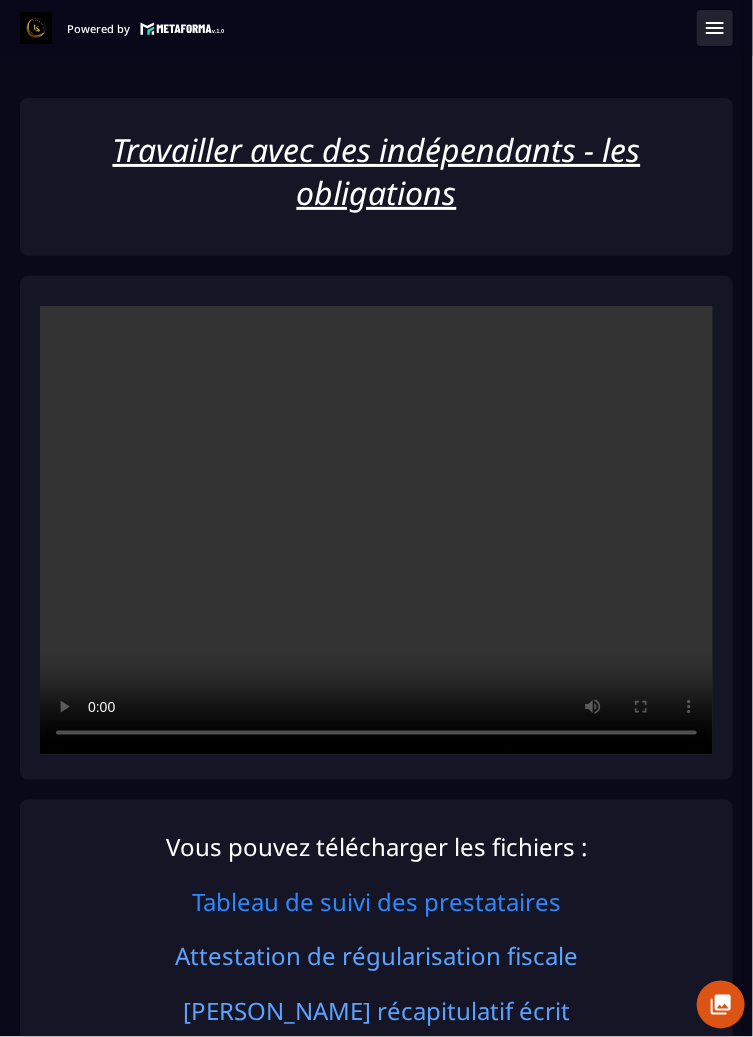 scroll, scrollTop: 0, scrollLeft: 0, axis: both 